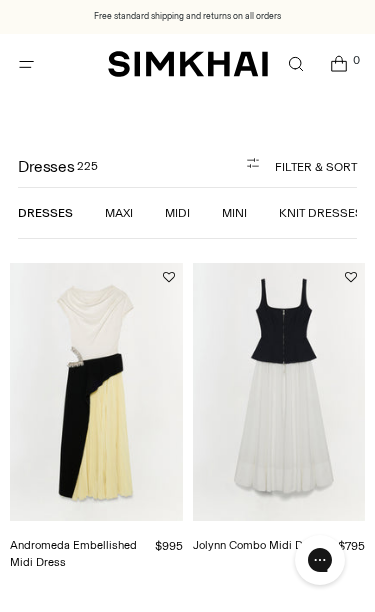 scroll, scrollTop: 0, scrollLeft: 0, axis: both 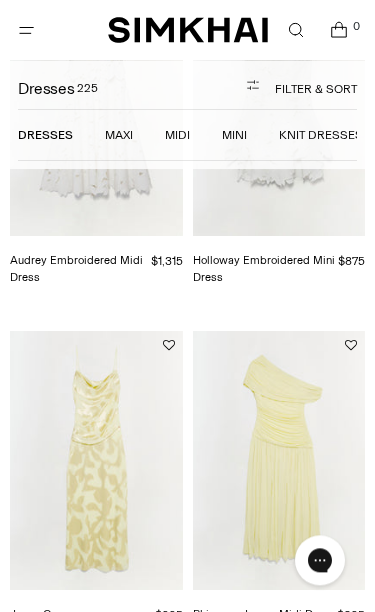 click at bounding box center (279, 460) 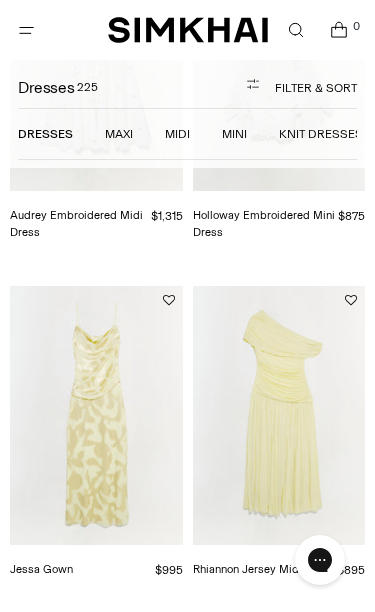 click at bounding box center [96, 415] 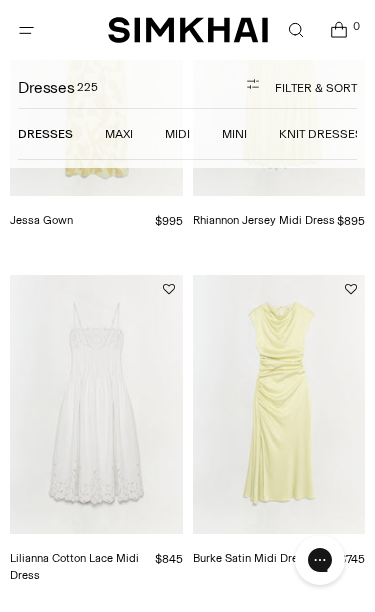 scroll, scrollTop: 2509, scrollLeft: 0, axis: vertical 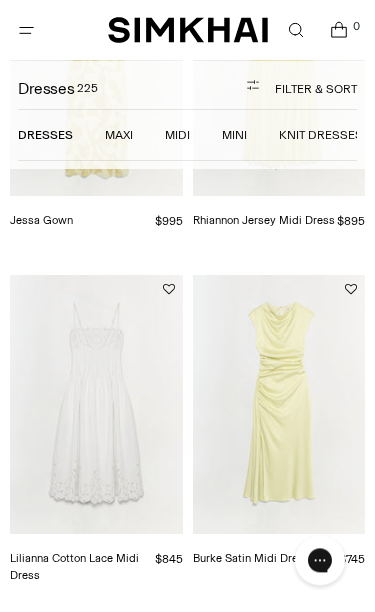 click at bounding box center (279, 404) 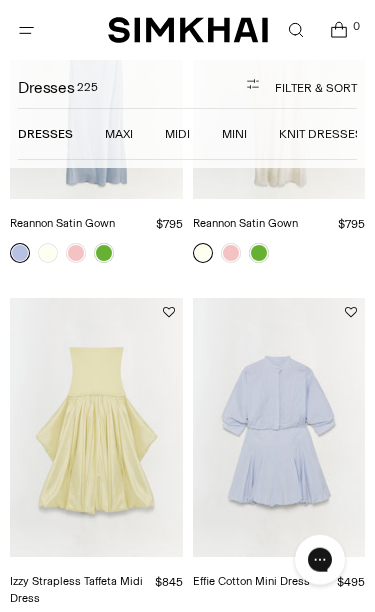 scroll, scrollTop: 3199, scrollLeft: 0, axis: vertical 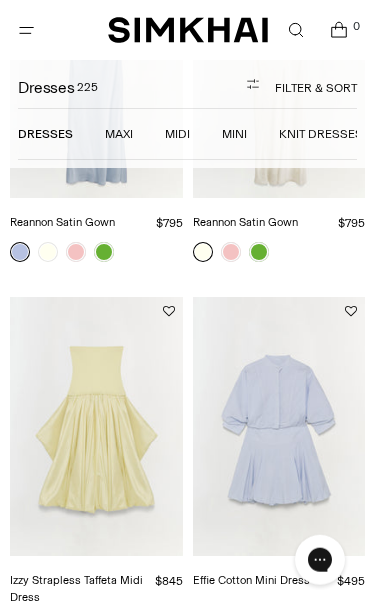 click at bounding box center (96, 426) 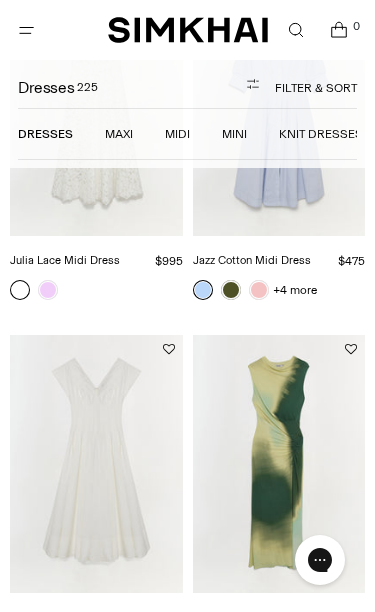 scroll, scrollTop: 3893, scrollLeft: 0, axis: vertical 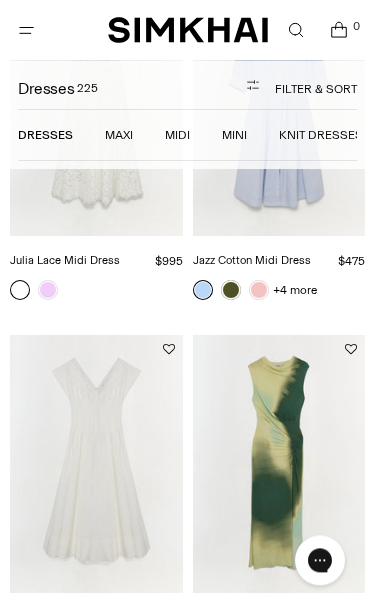 click on "Acacia Jersey Midi Dress
$765
Unit price
/ per
+1 more" at bounding box center [279, 630] 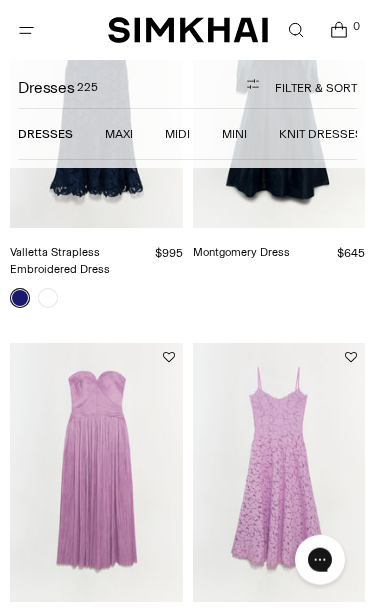 scroll, scrollTop: 6078, scrollLeft: 0, axis: vertical 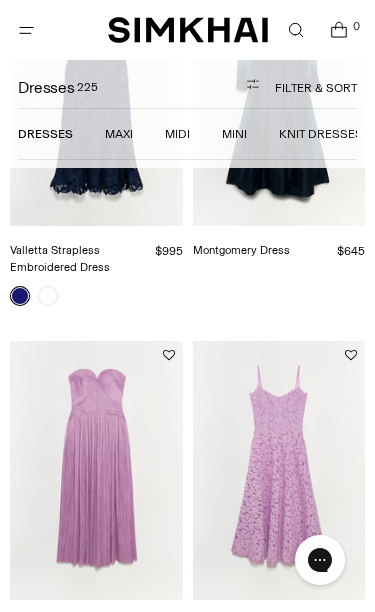 click at bounding box center [96, 470] 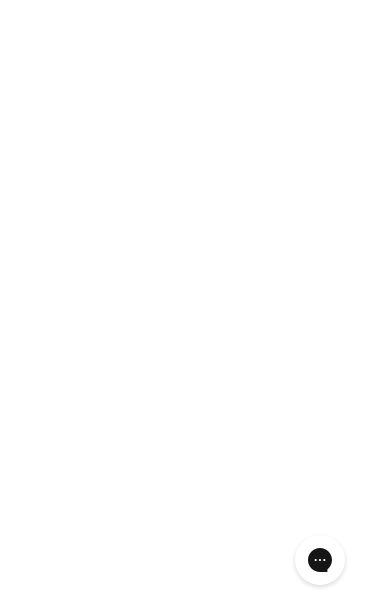 scroll, scrollTop: 6122, scrollLeft: 0, axis: vertical 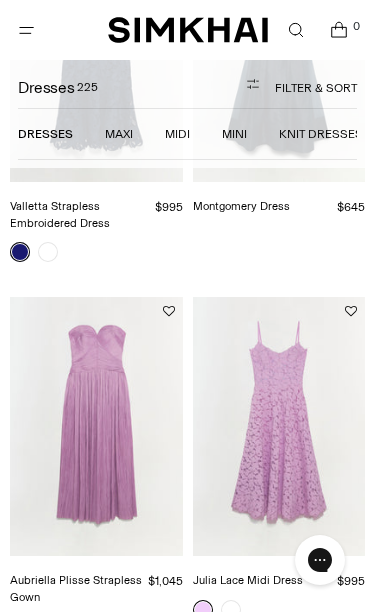 click at bounding box center [279, 426] 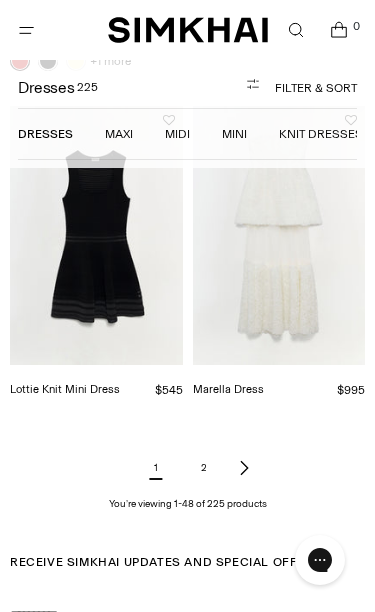 scroll, scrollTop: 8540, scrollLeft: 0, axis: vertical 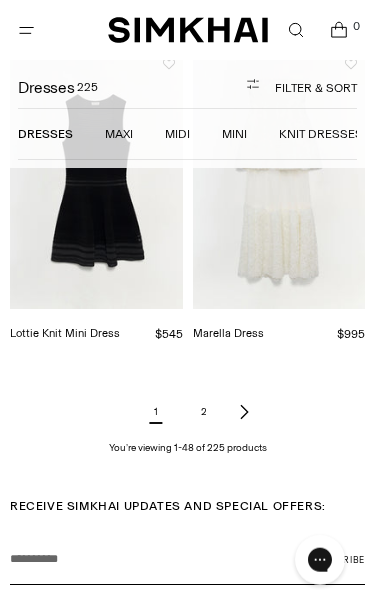 click on "2" at bounding box center (204, 412) 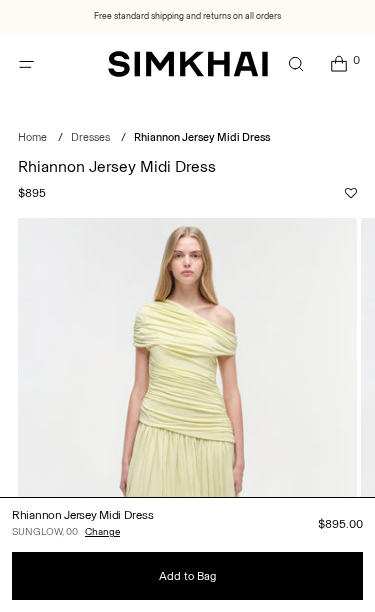scroll, scrollTop: 0, scrollLeft: 0, axis: both 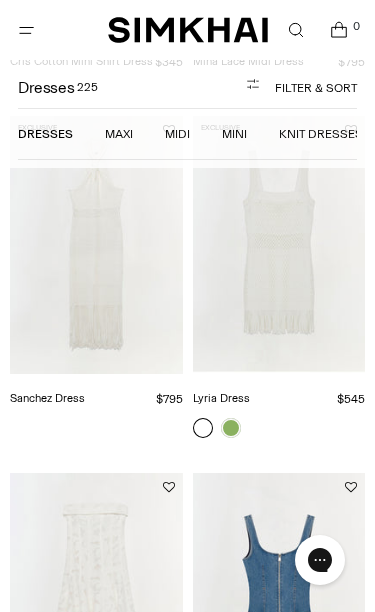 click on "Lyria Dress
$545
Unit price
/ per" at bounding box center (279, 411) 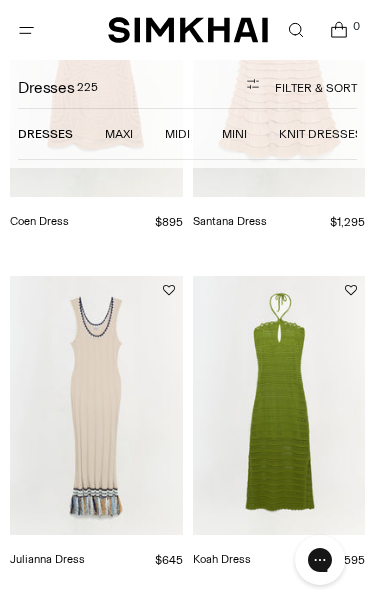 scroll, scrollTop: 4157, scrollLeft: 0, axis: vertical 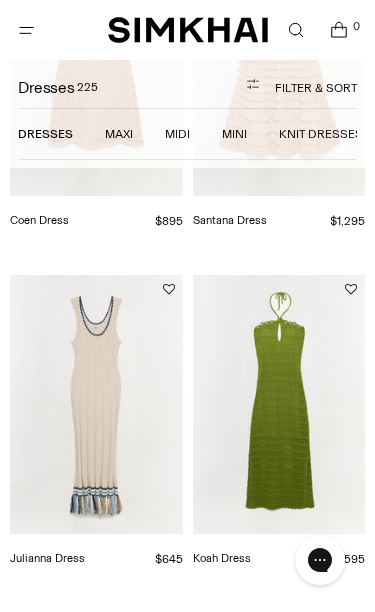 click at bounding box center (279, 404) 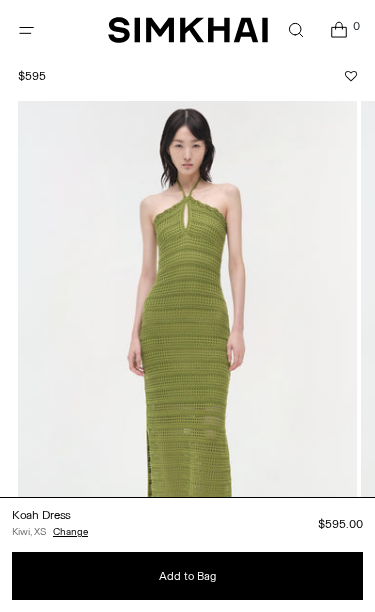 scroll, scrollTop: 135, scrollLeft: 0, axis: vertical 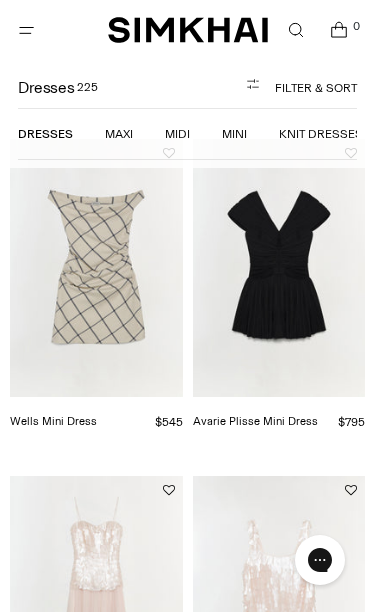 click on "Midi" at bounding box center (177, 134) 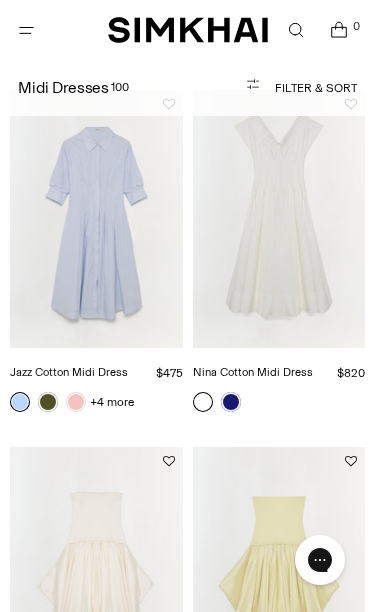 scroll, scrollTop: 663, scrollLeft: 0, axis: vertical 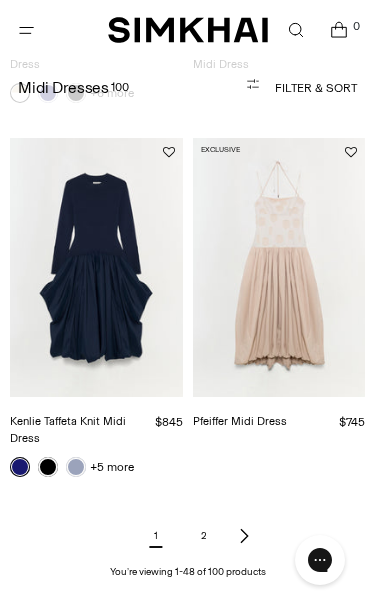 click on "2" at bounding box center (204, 536) 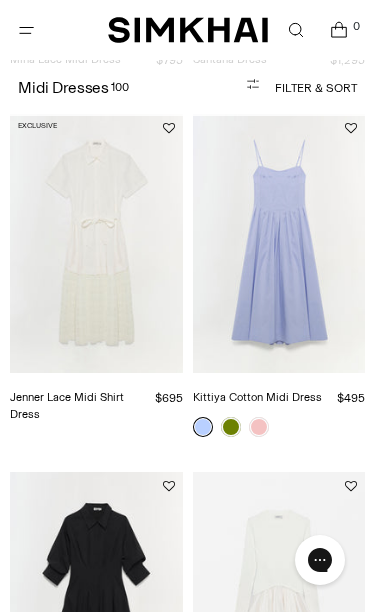 scroll, scrollTop: 433, scrollLeft: 0, axis: vertical 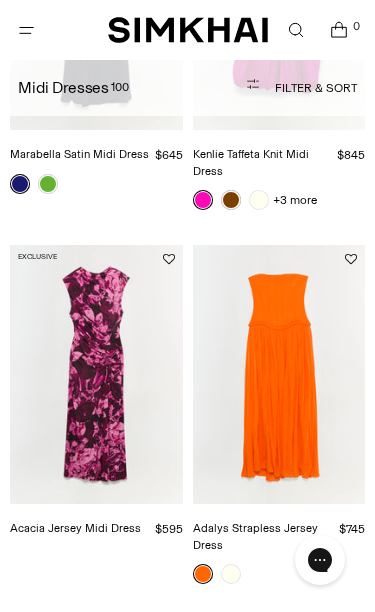 click at bounding box center (96, 374) 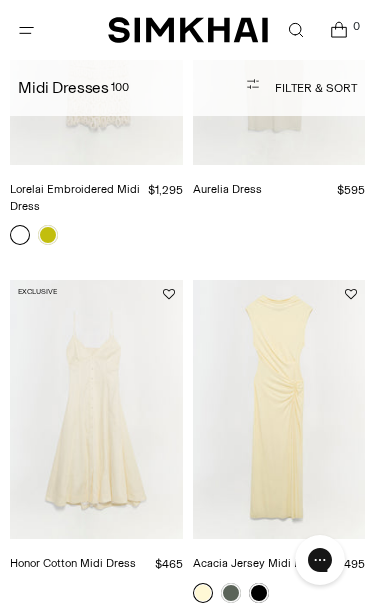 scroll, scrollTop: 7493, scrollLeft: 0, axis: vertical 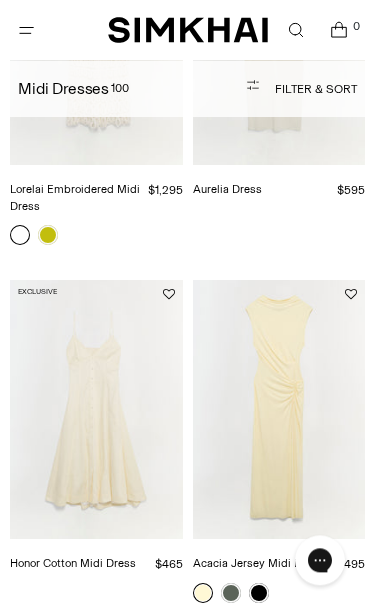 click at bounding box center [279, 409] 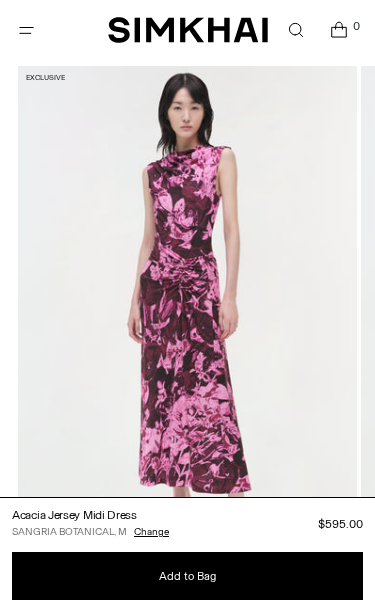 scroll, scrollTop: 0, scrollLeft: 0, axis: both 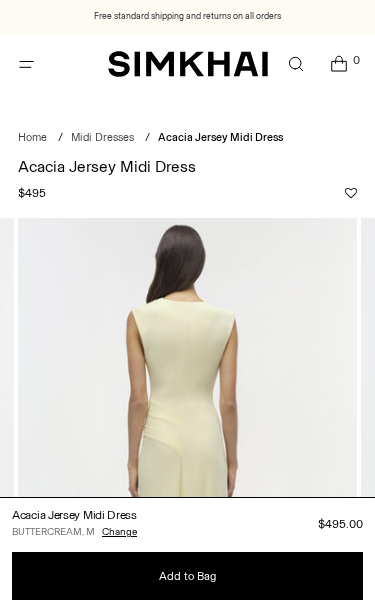 click 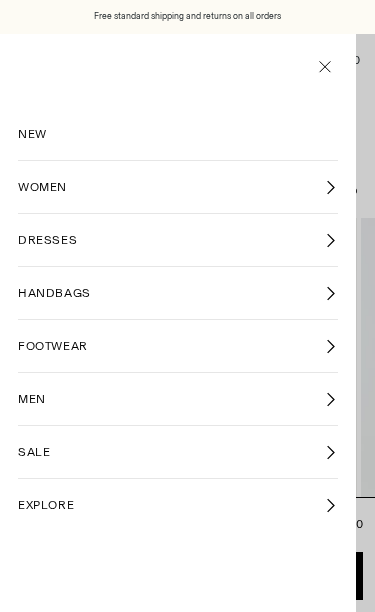 click on "WOMEN" at bounding box center [42, 187] 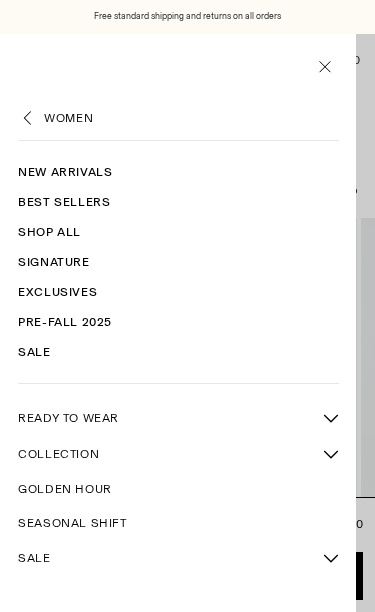 click on "Sale" at bounding box center [178, 352] 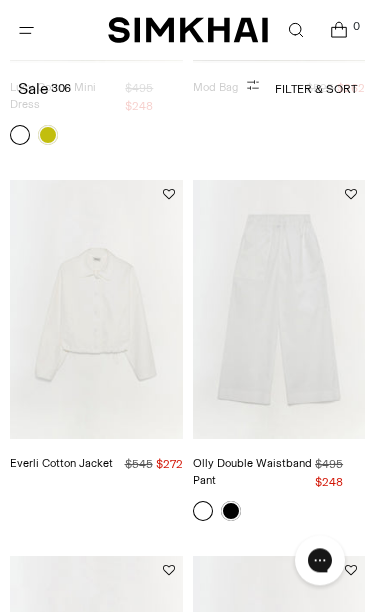 scroll, scrollTop: 480, scrollLeft: 0, axis: vertical 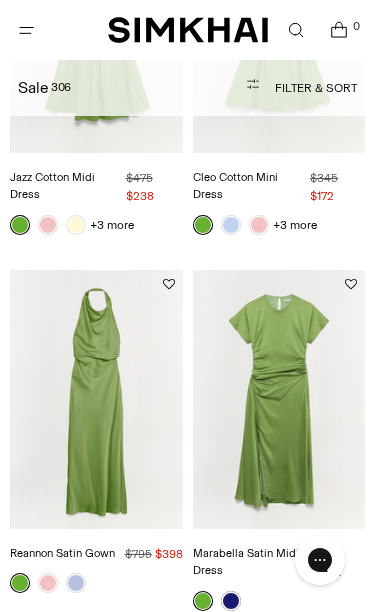 click at bounding box center [96, 399] 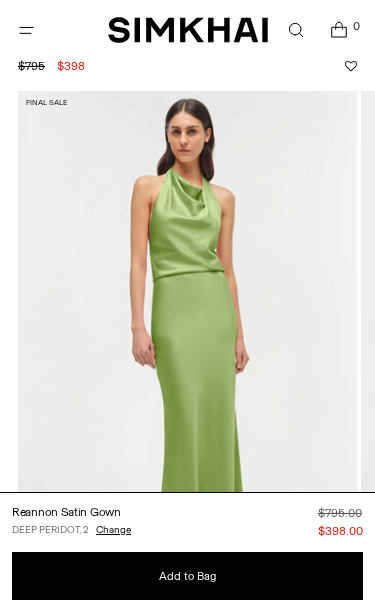 scroll, scrollTop: 0, scrollLeft: 0, axis: both 